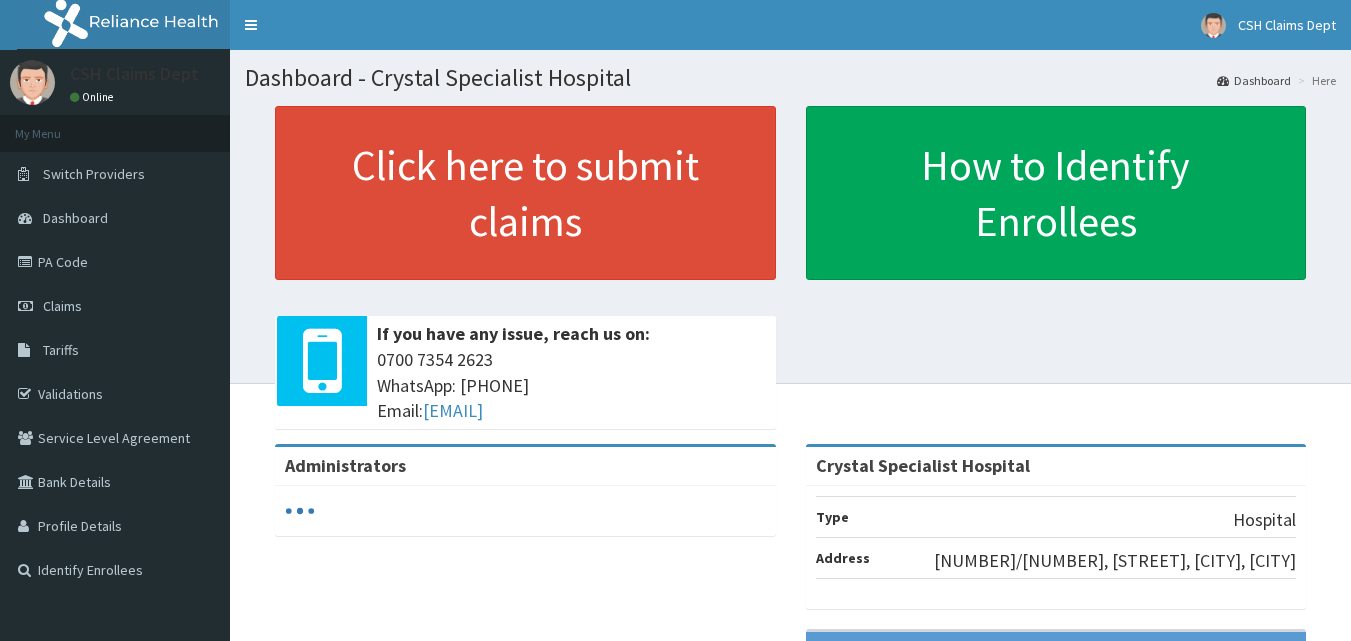 click on "PA Code" at bounding box center [115, 262] 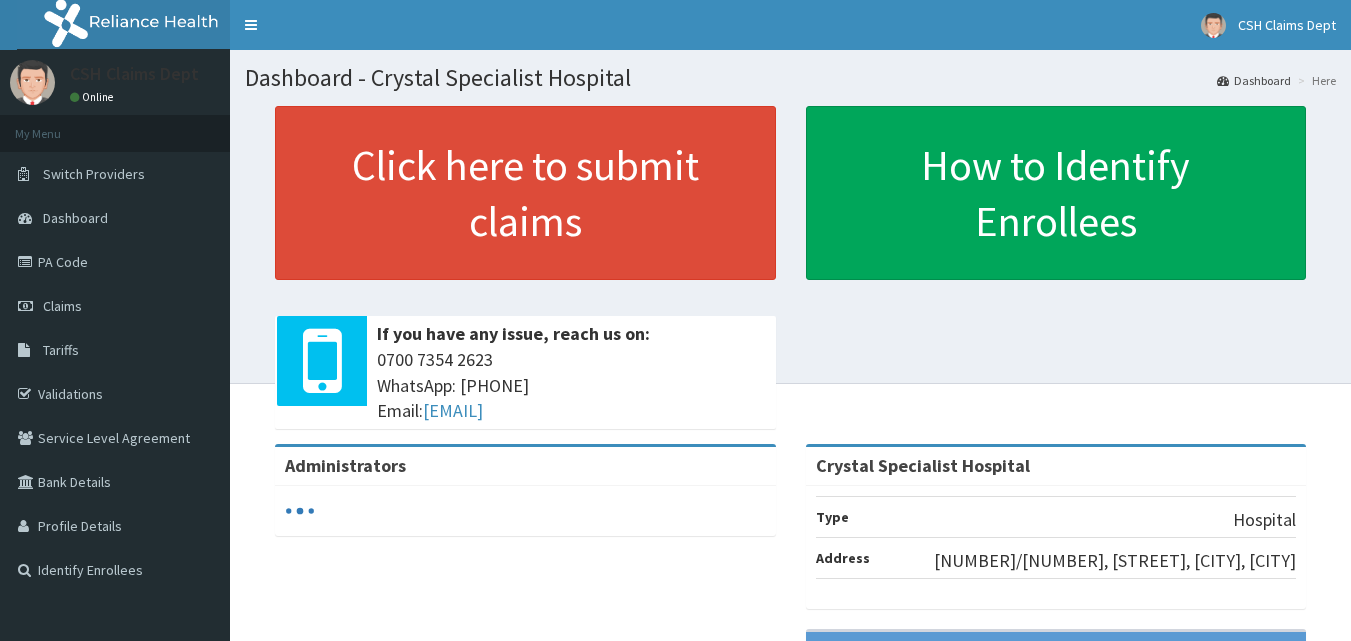 scroll, scrollTop: 0, scrollLeft: 0, axis: both 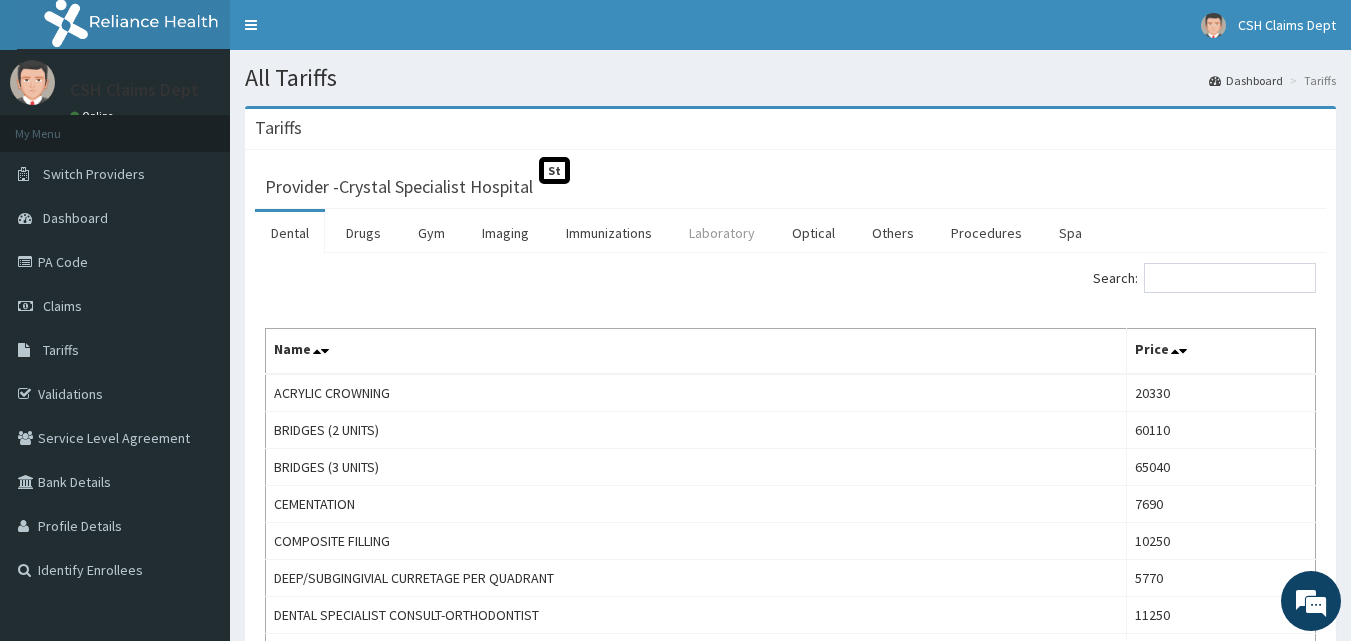click on "Laboratory" at bounding box center (722, 233) 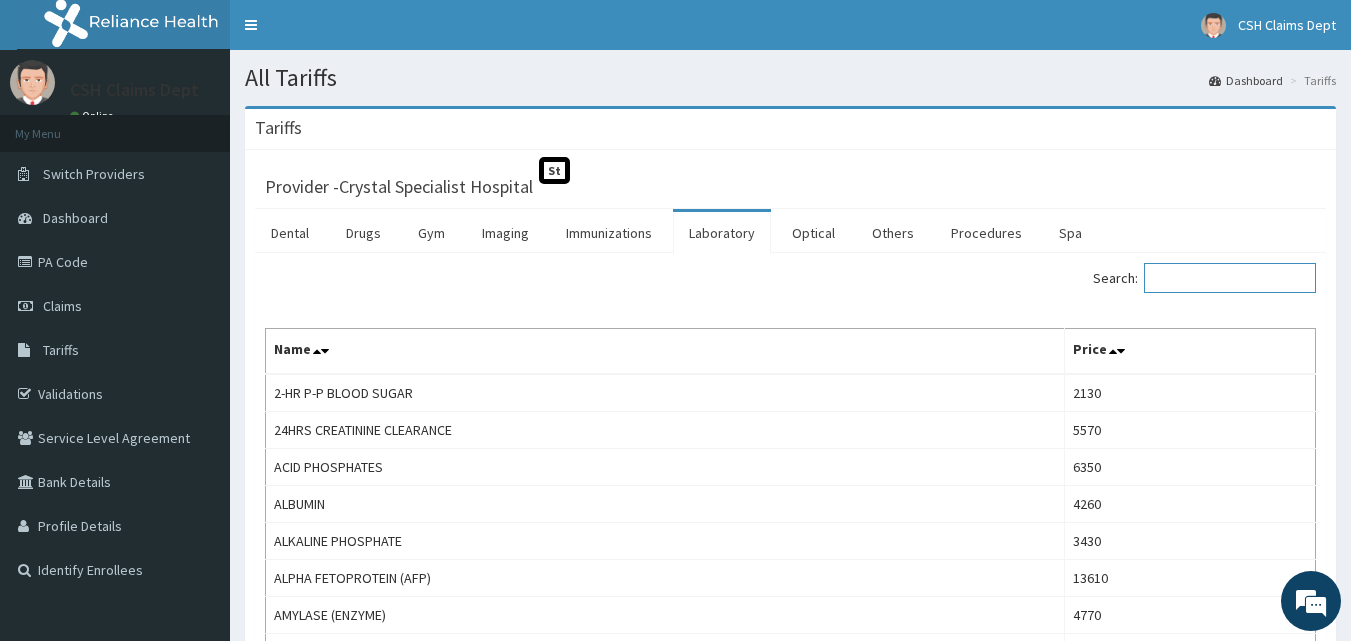 click on "Search:" at bounding box center [1230, 278] 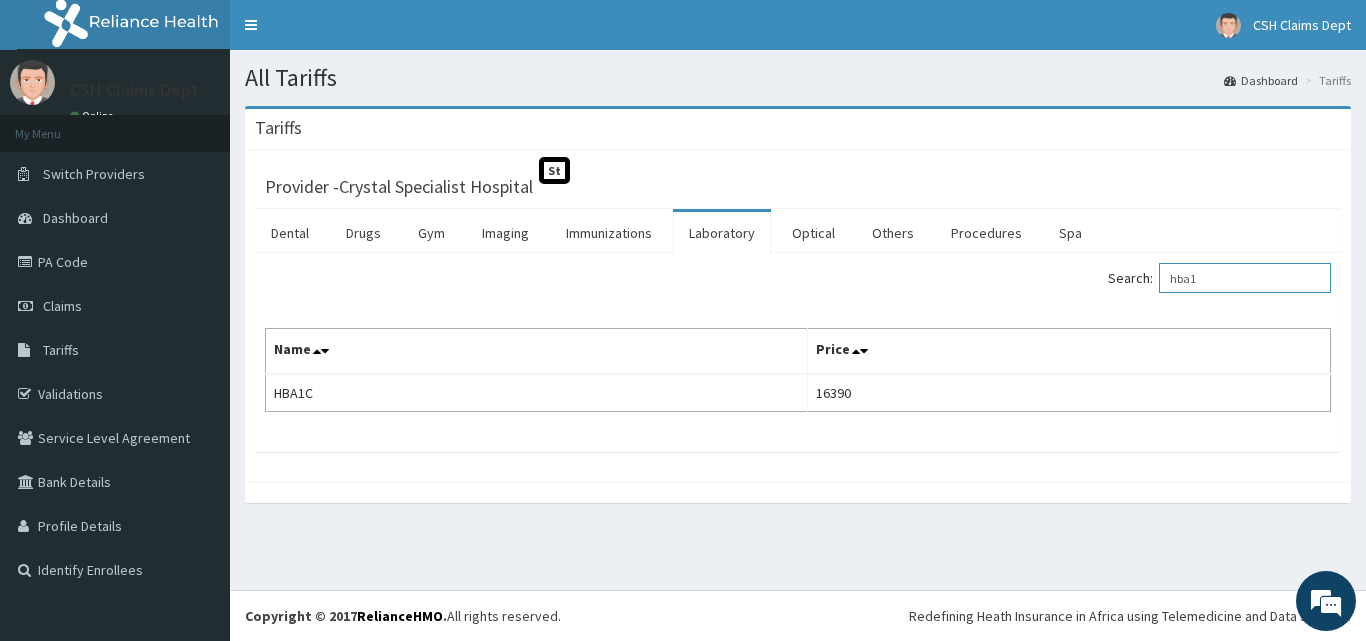 scroll, scrollTop: 0, scrollLeft: 0, axis: both 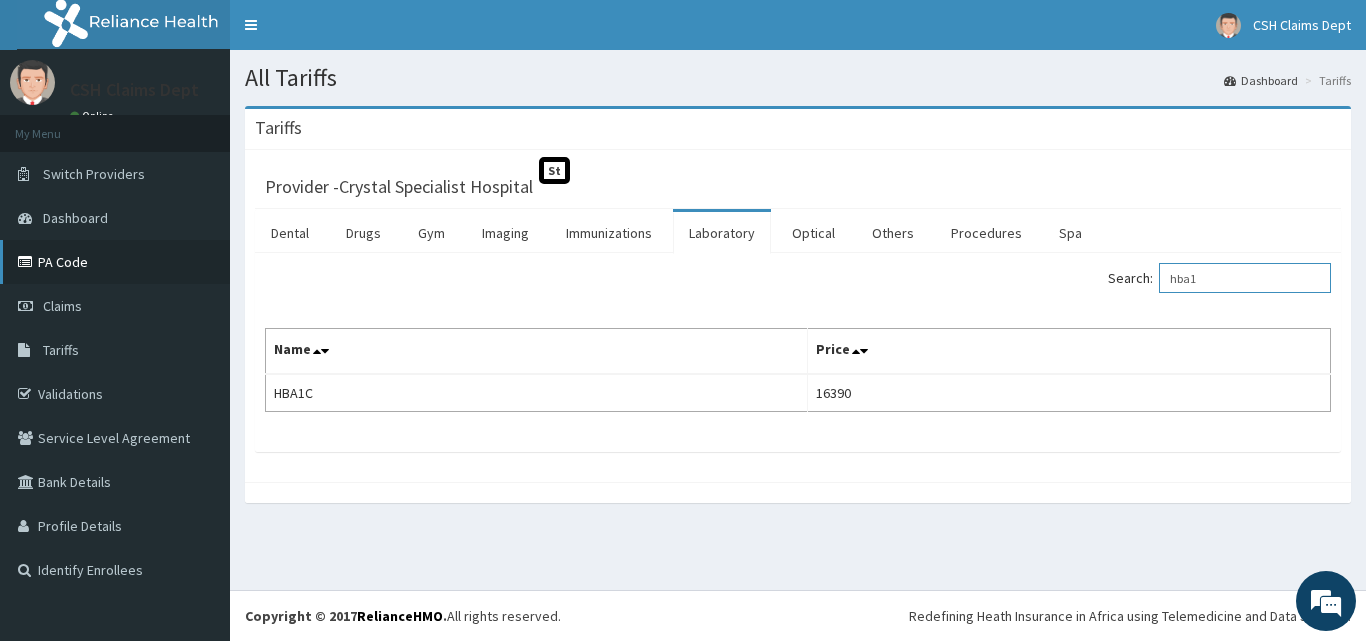 type on "hba1" 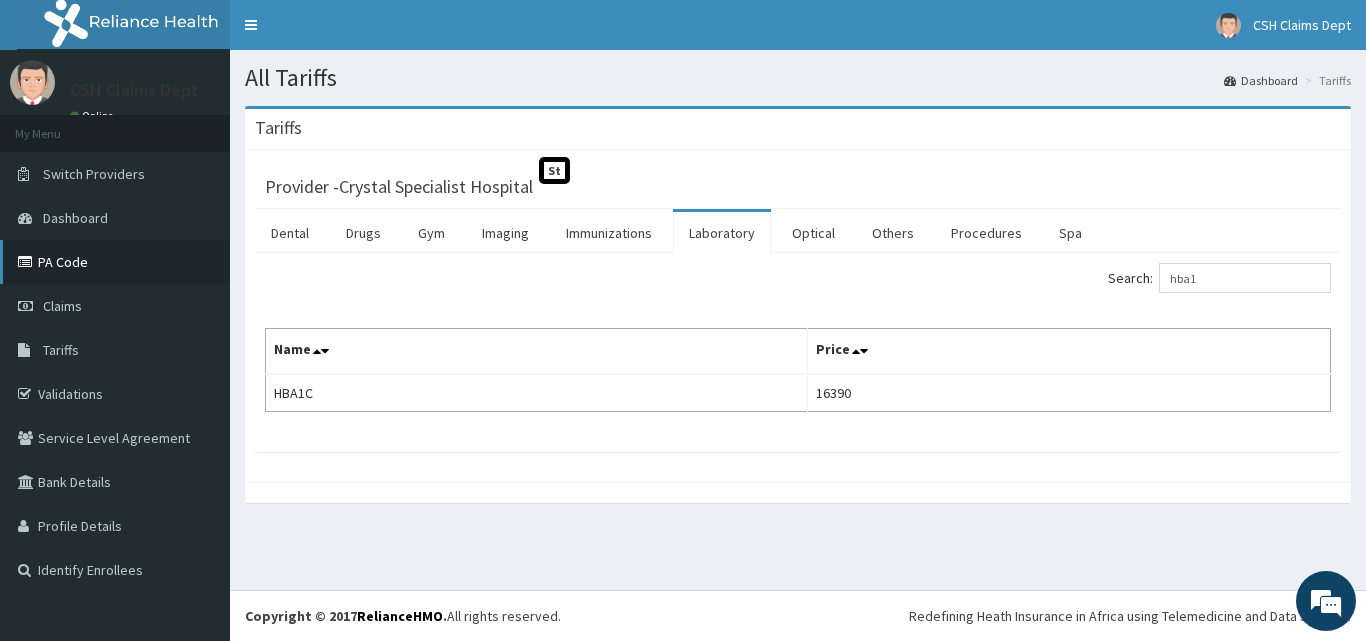 click on "PA Code" at bounding box center [115, 262] 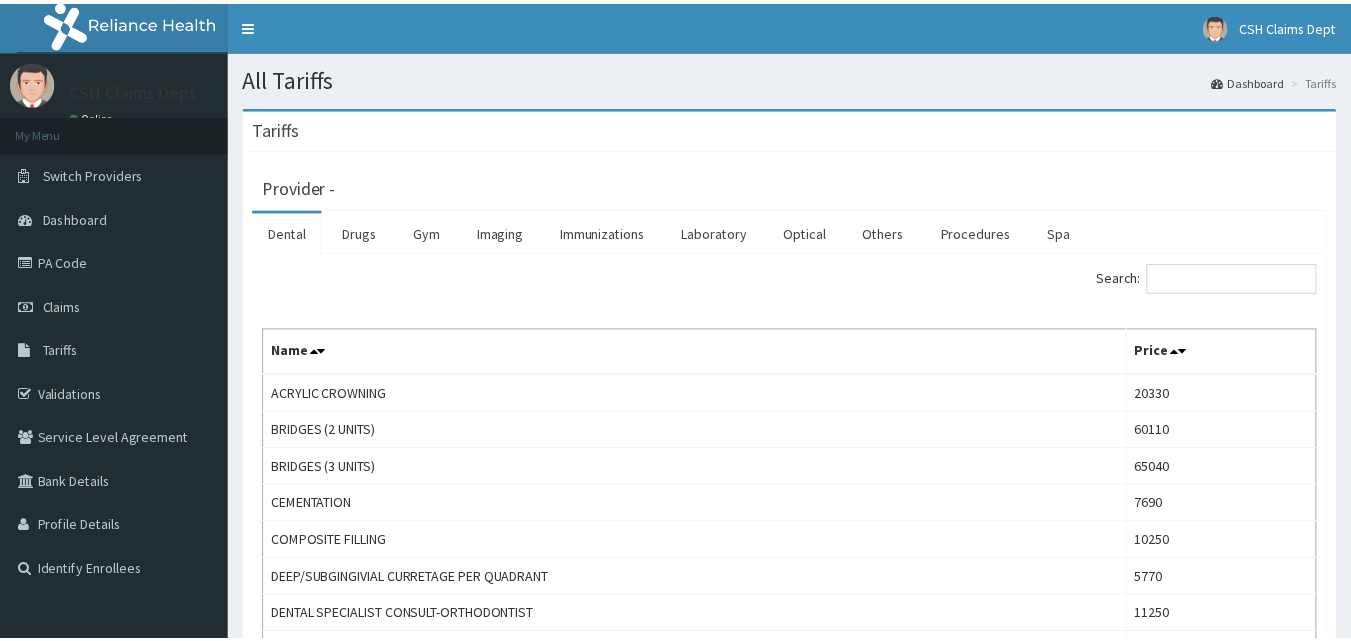 scroll, scrollTop: 0, scrollLeft: 0, axis: both 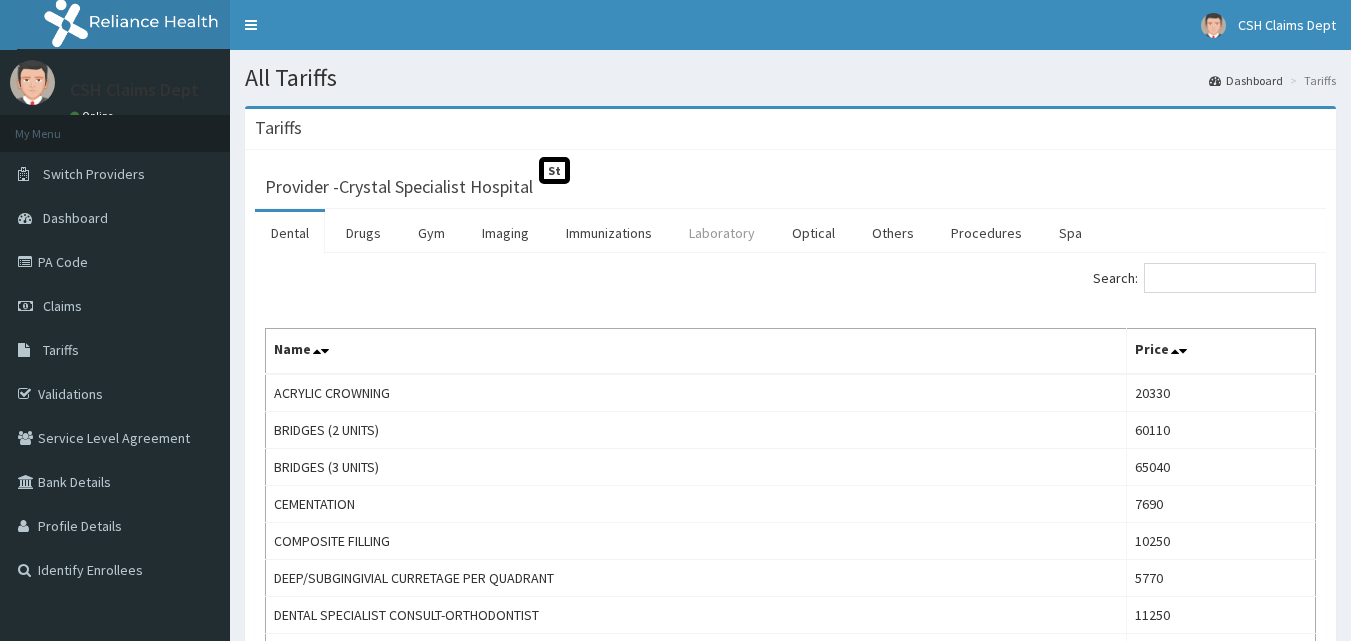 click on "Laboratory" at bounding box center (722, 233) 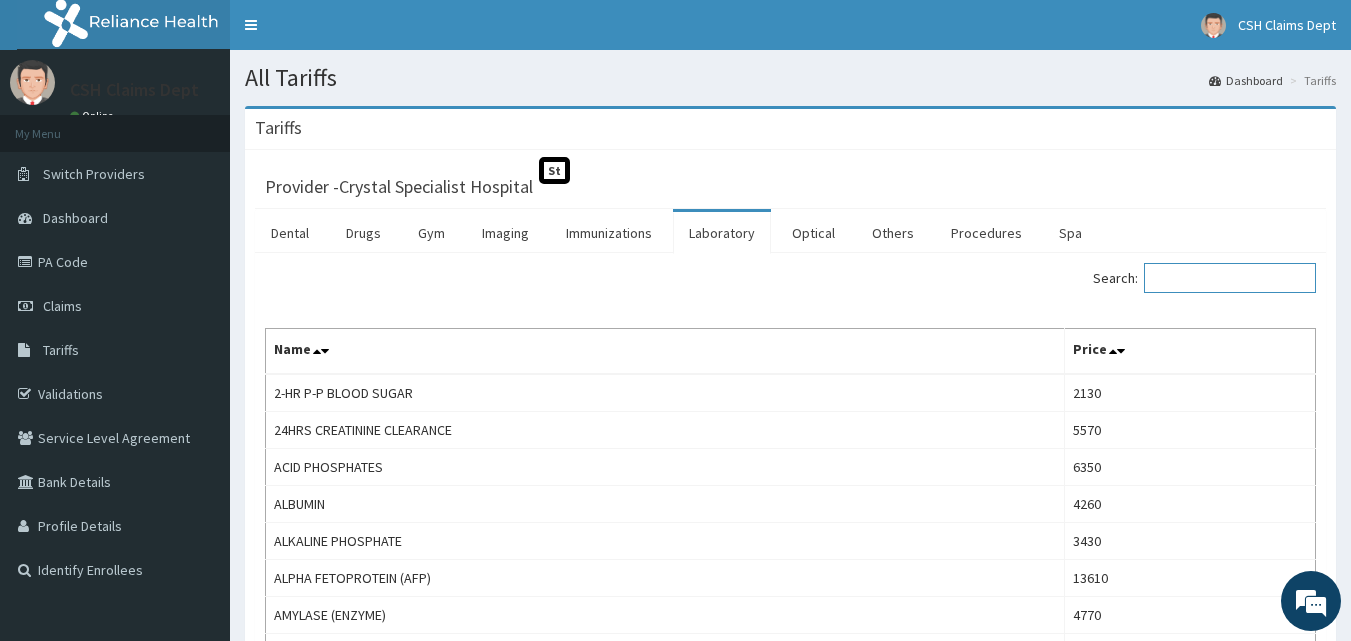 click on "Search:" at bounding box center [1230, 278] 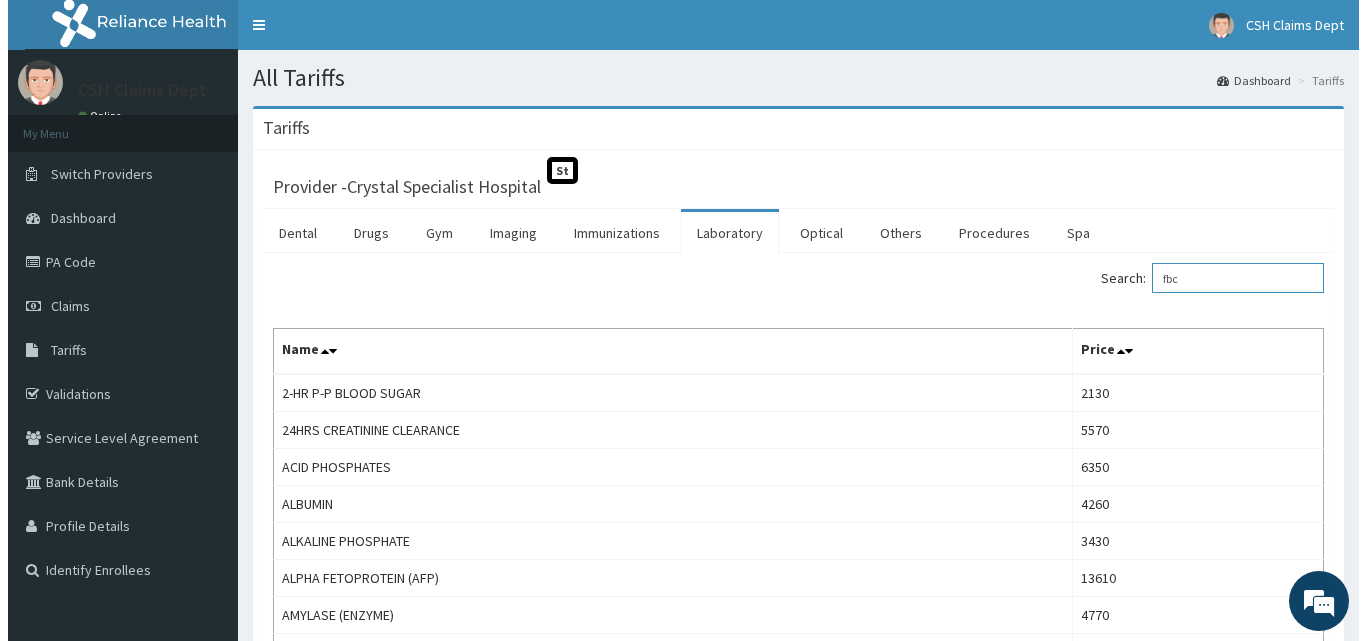 scroll, scrollTop: 0, scrollLeft: 0, axis: both 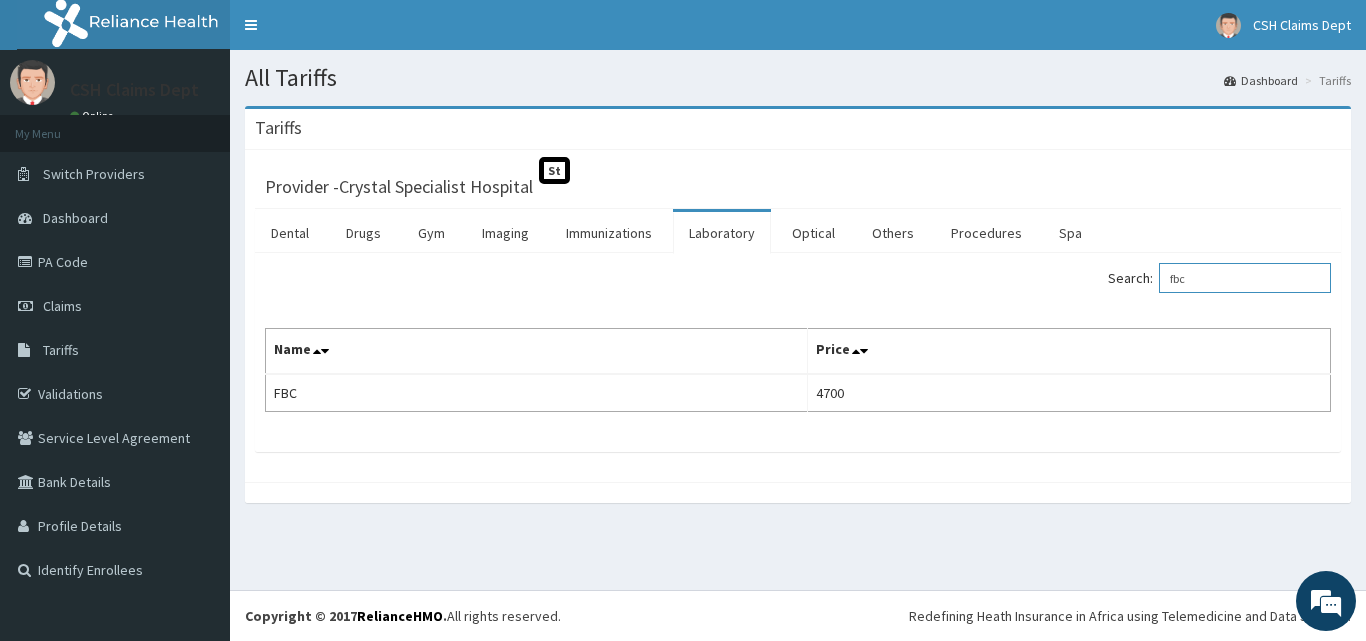 drag, startPoint x: 1150, startPoint y: 271, endPoint x: 1117, endPoint y: 261, distance: 34.48188 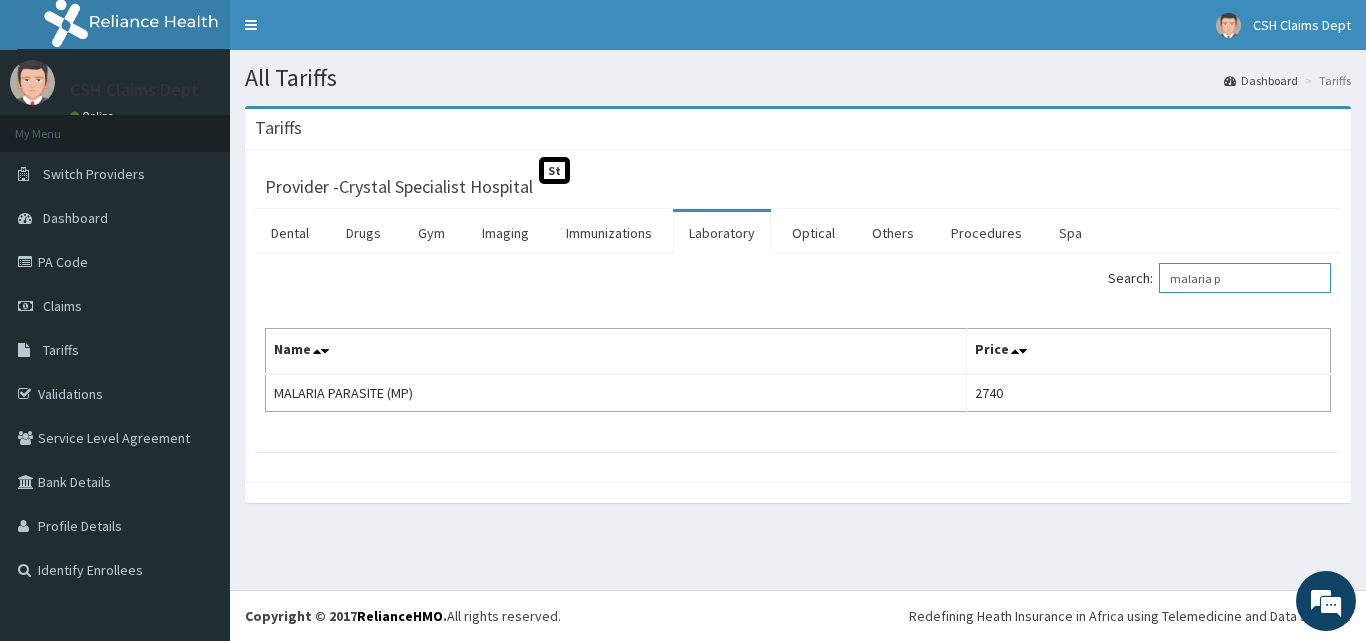 type on "malaria p" 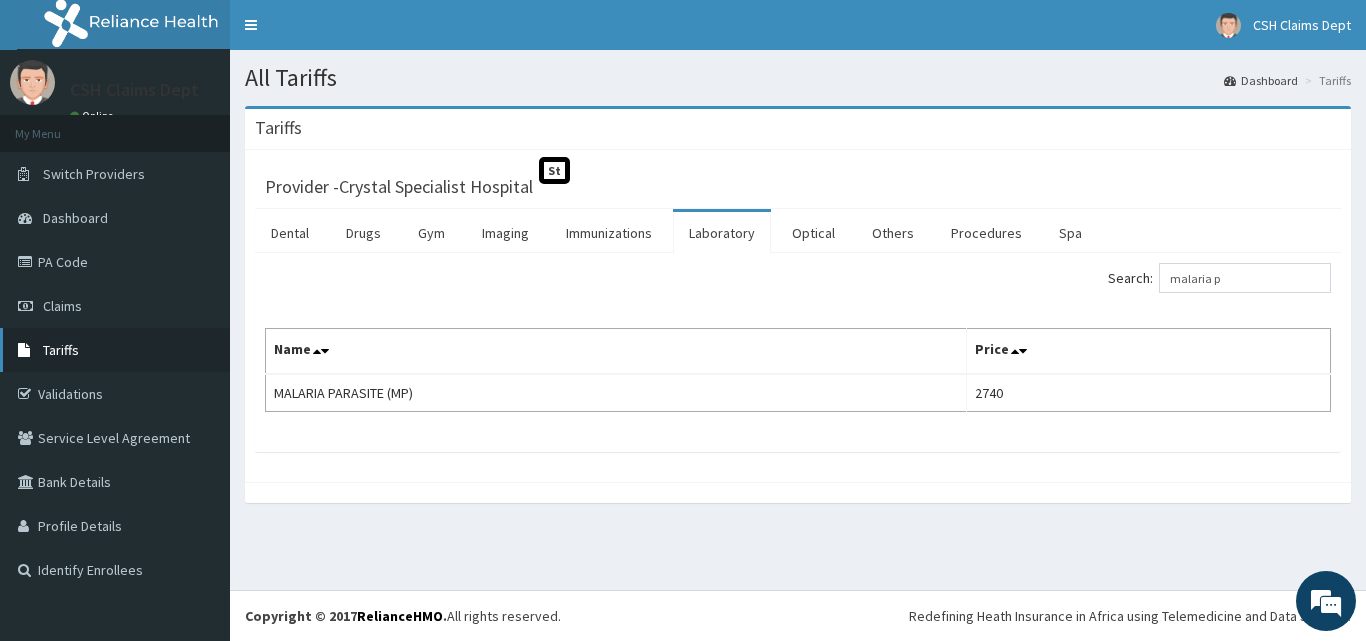 click on "Tariffs" at bounding box center [61, 350] 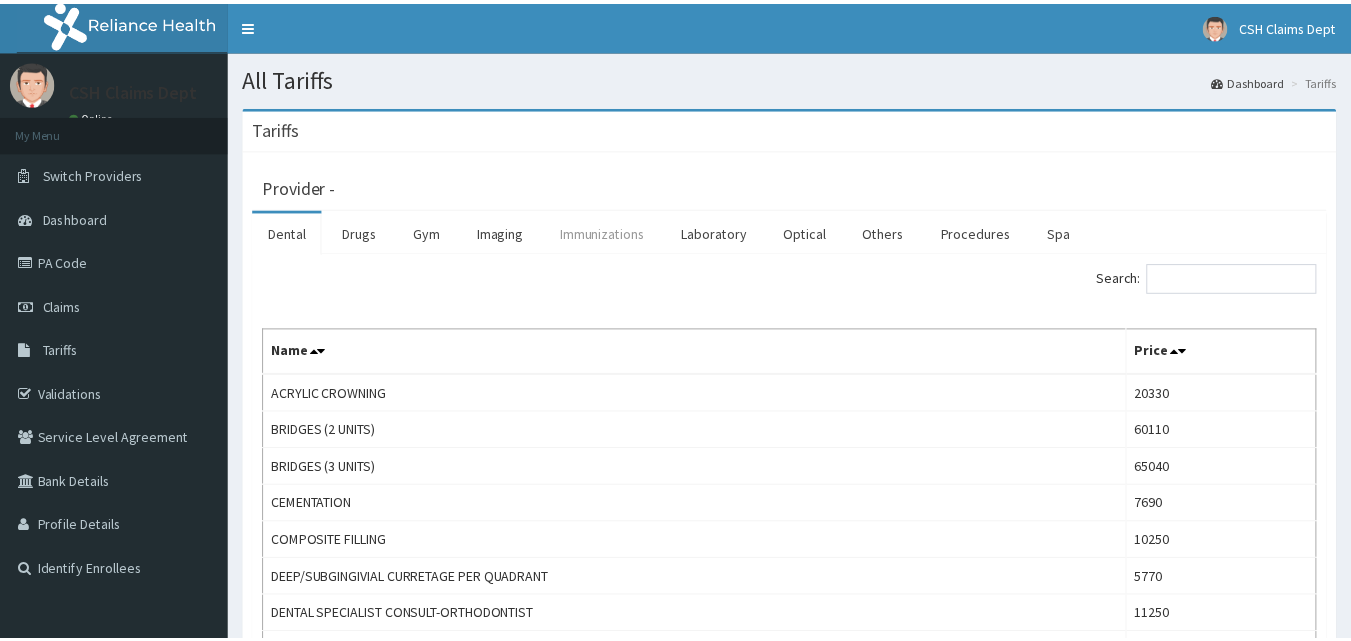 scroll, scrollTop: 0, scrollLeft: 0, axis: both 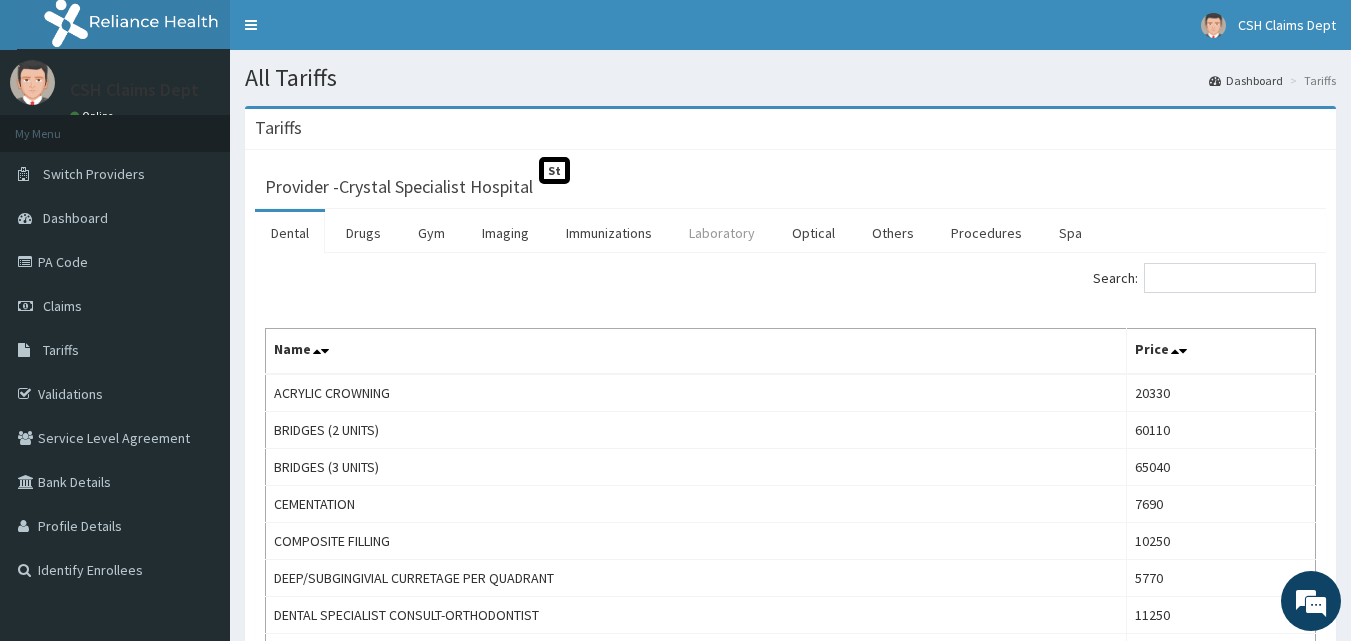 click on "Laboratory" at bounding box center (722, 233) 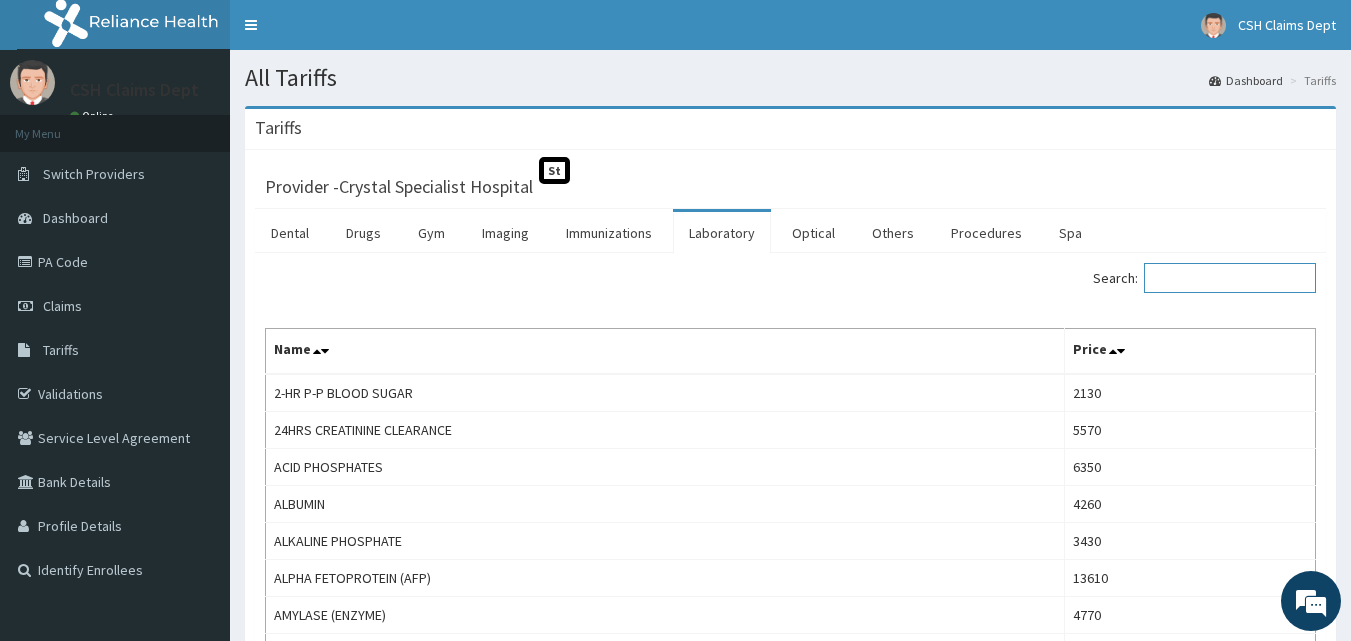 click on "Search:" at bounding box center [1230, 278] 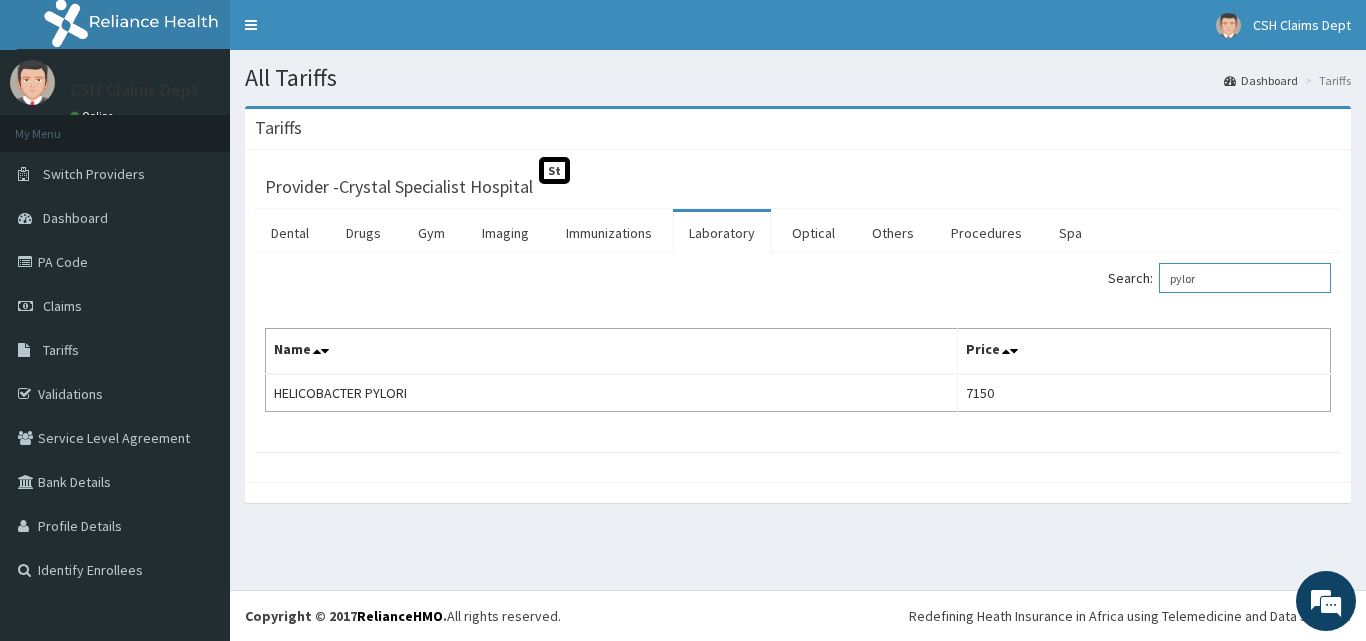 type on "pylor" 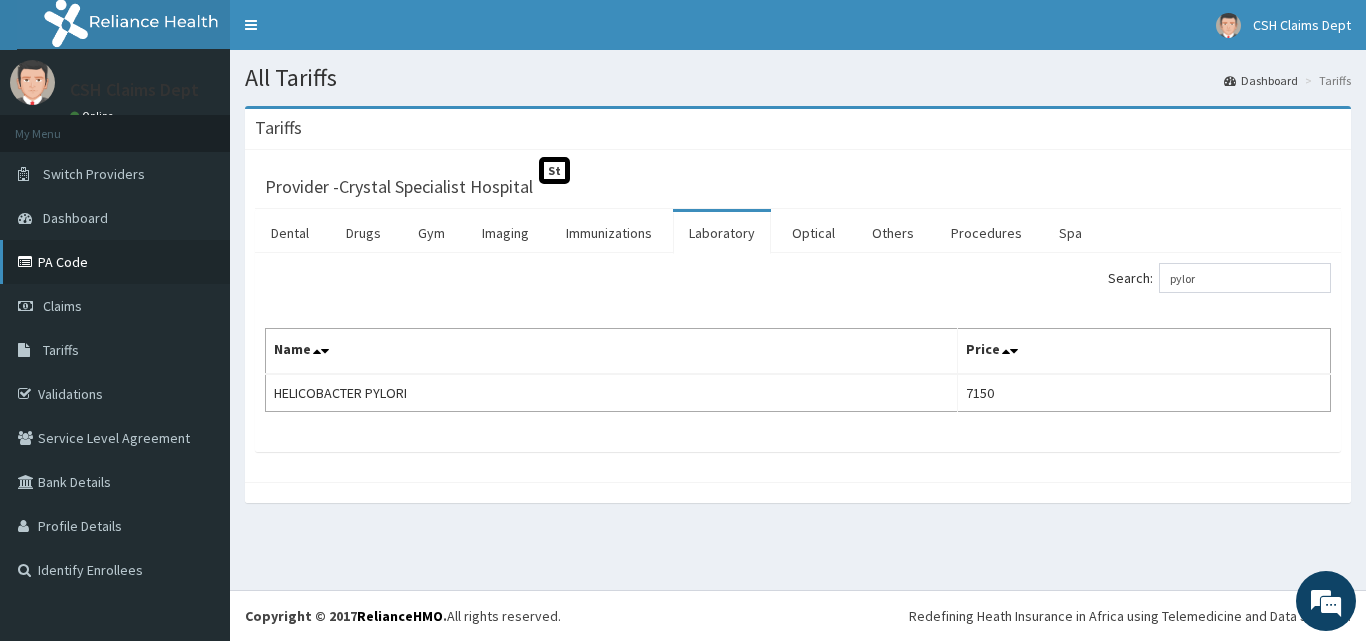 click on "PA Code" at bounding box center [115, 262] 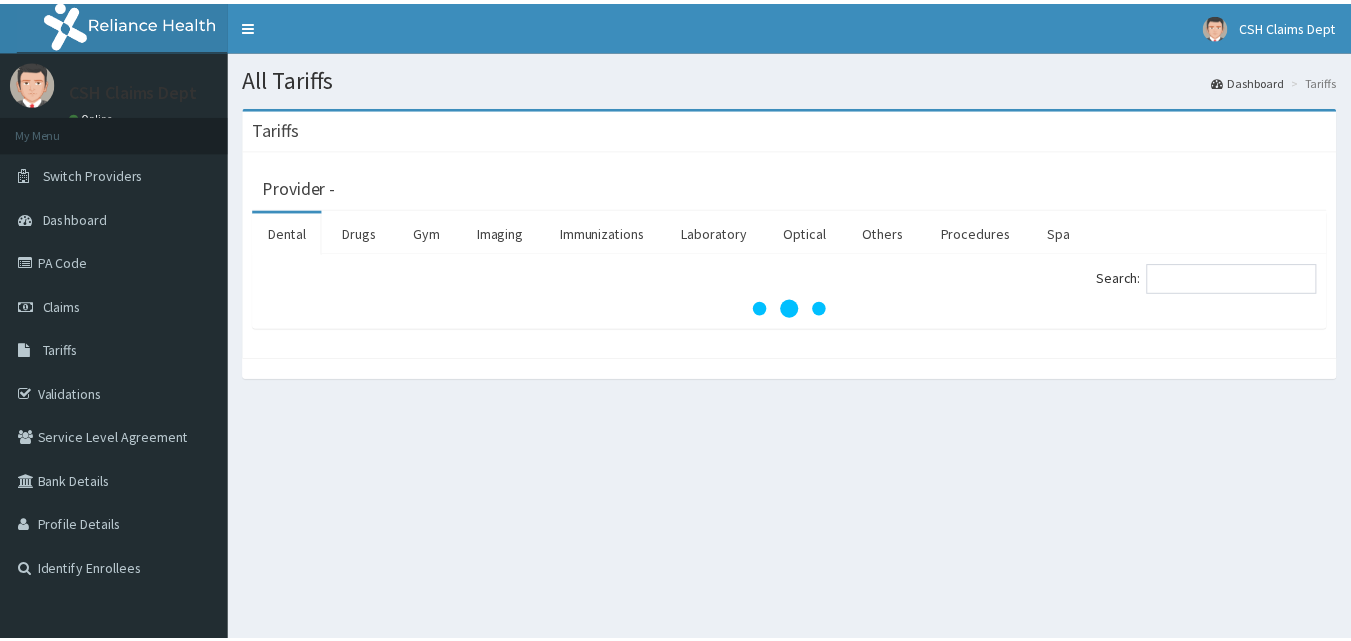 scroll, scrollTop: 0, scrollLeft: 0, axis: both 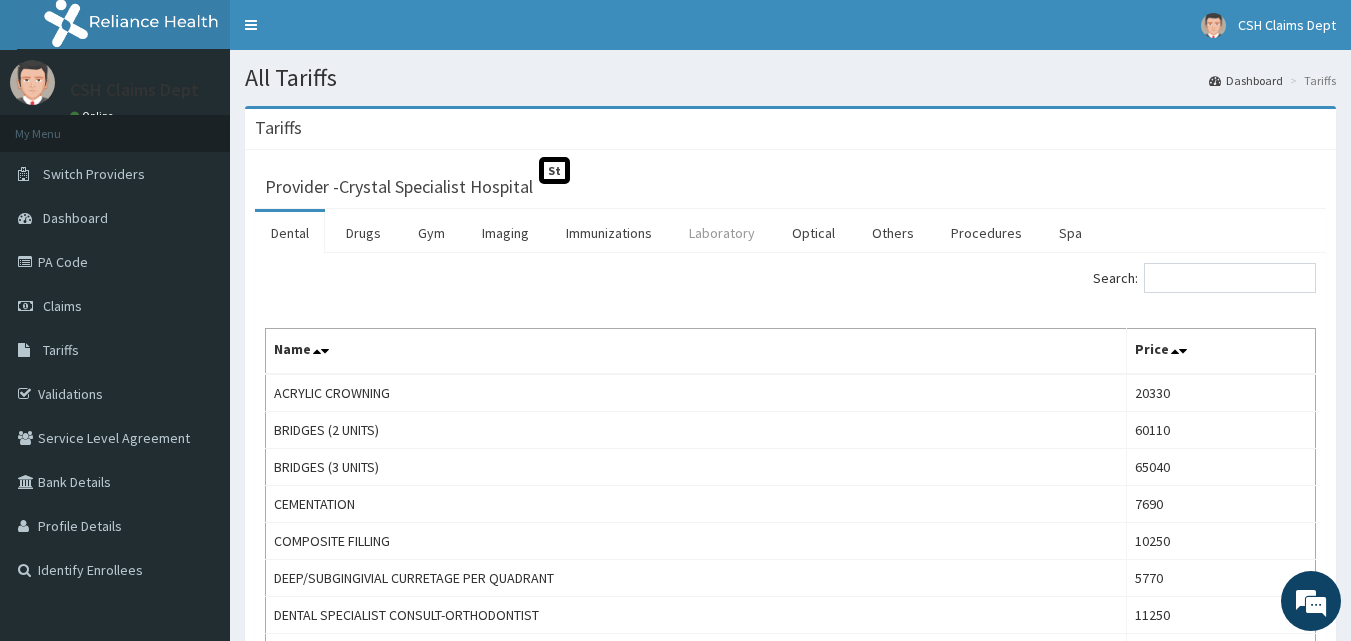 click on "Laboratory" at bounding box center [722, 233] 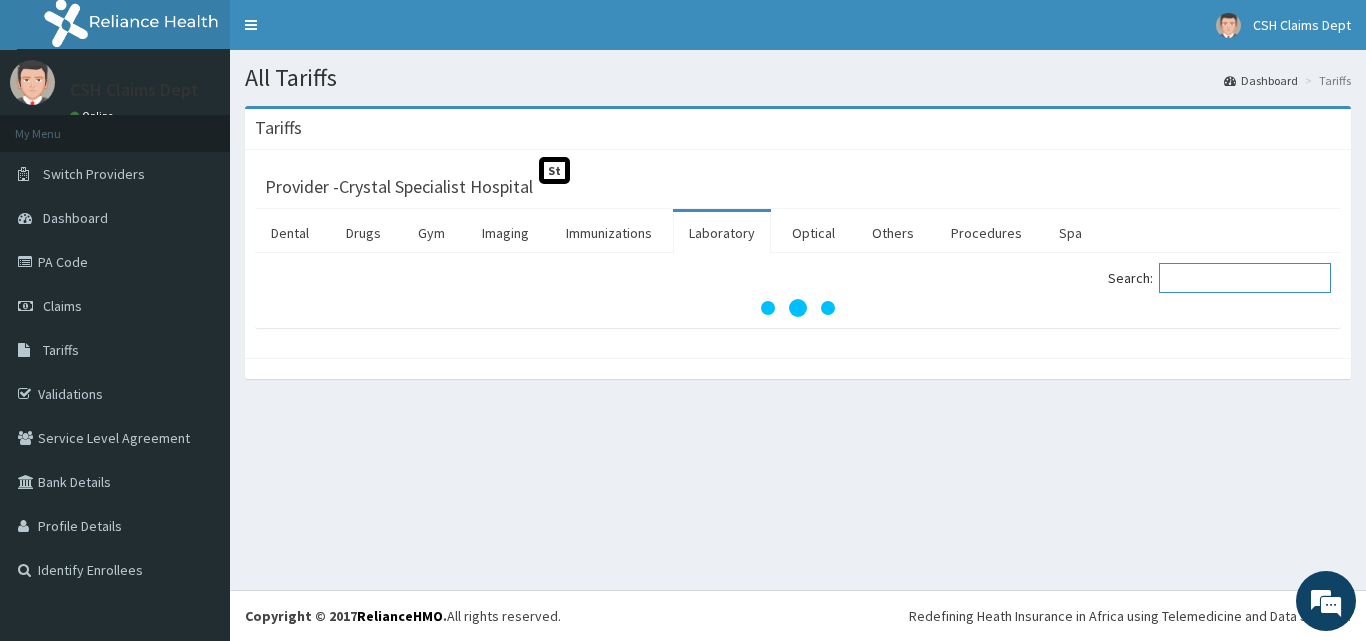 scroll, scrollTop: 0, scrollLeft: 0, axis: both 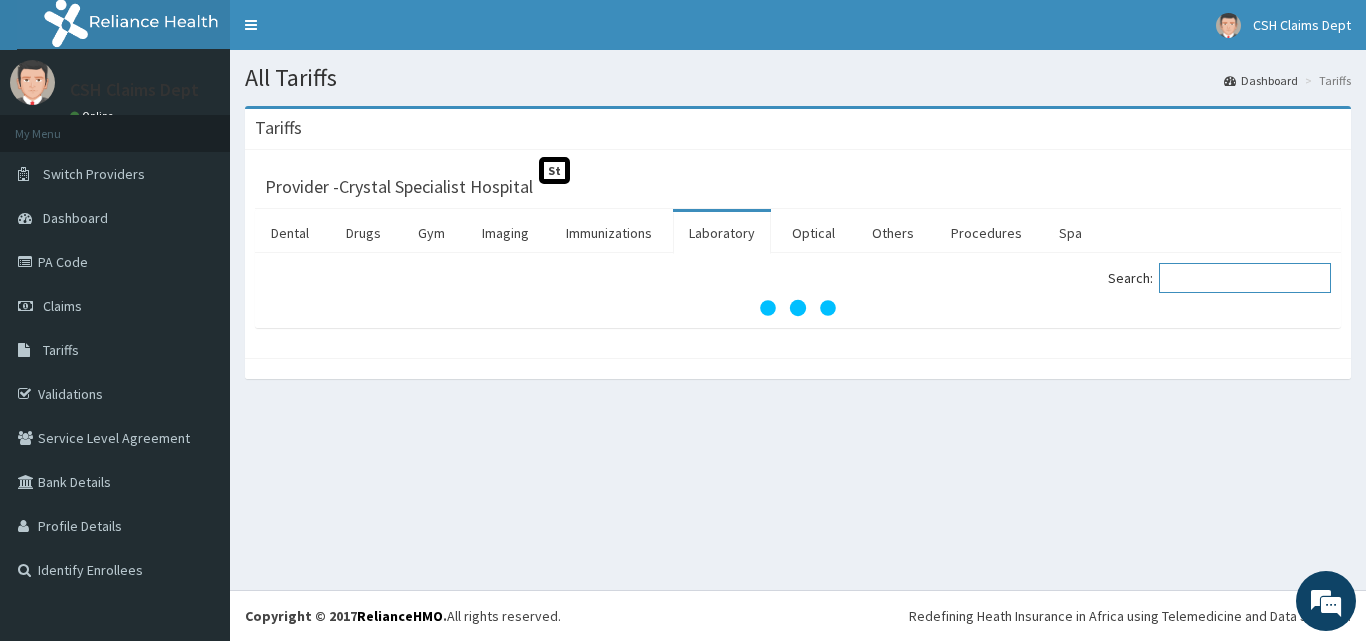 click on "Search:" at bounding box center [1245, 278] 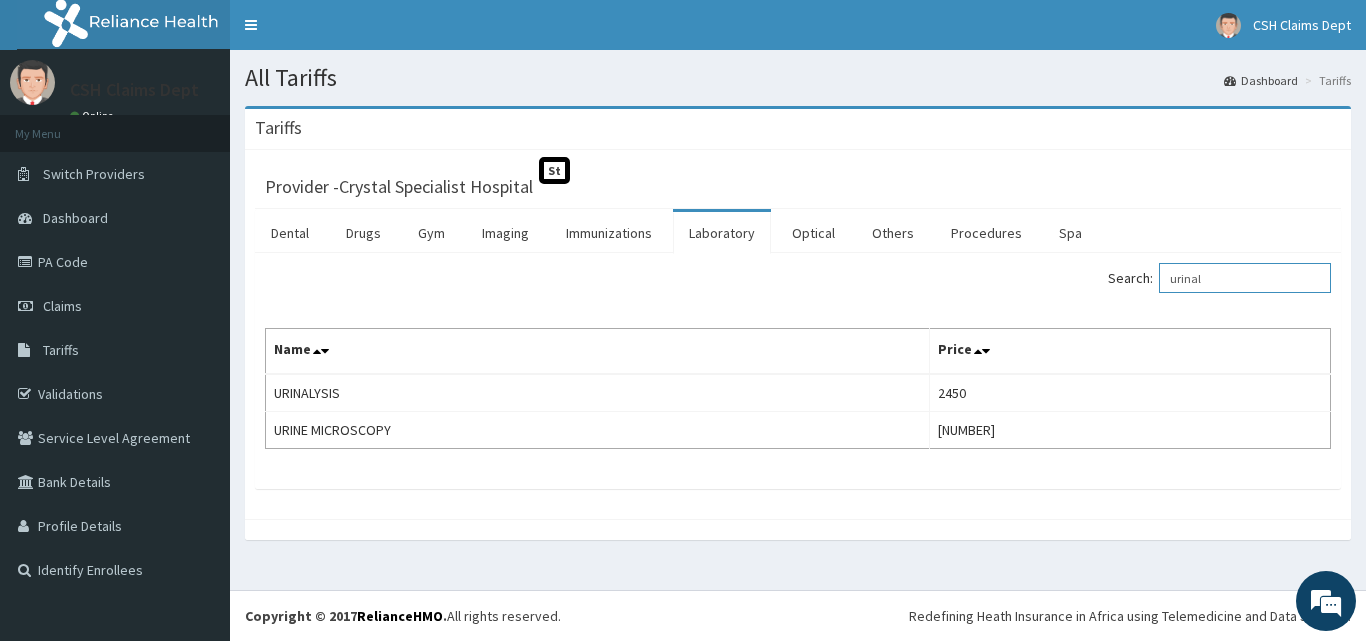 type on "urinal" 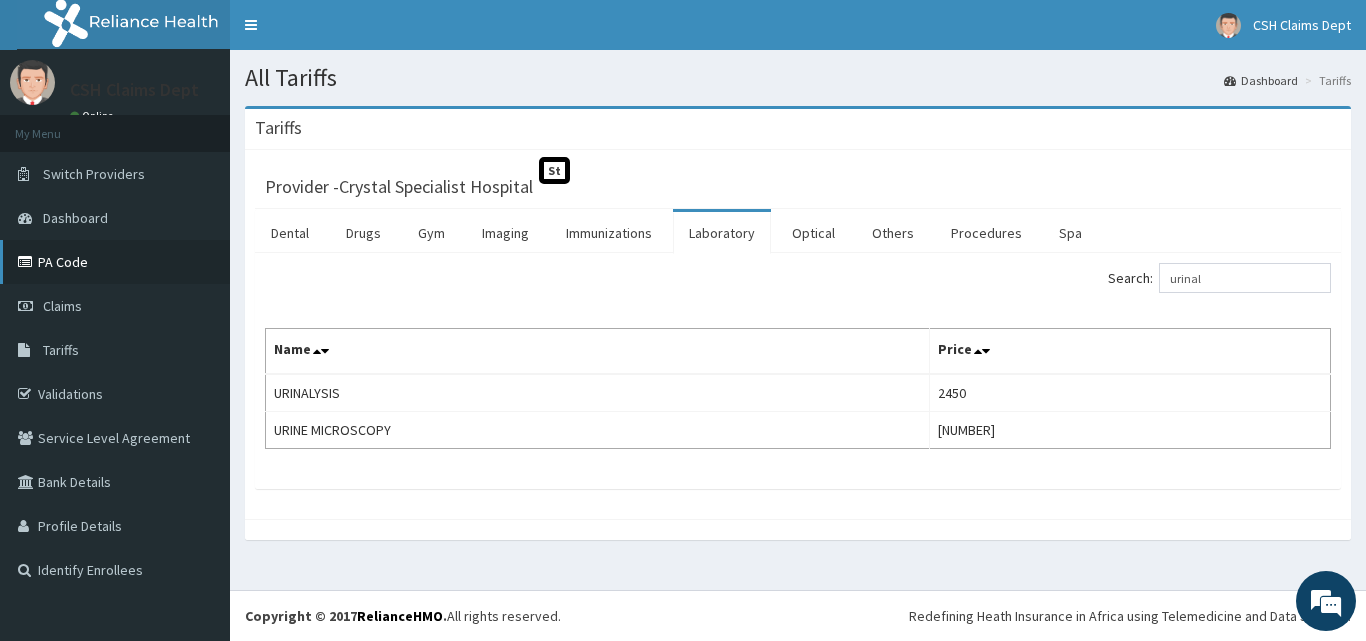 click on "PA Code" at bounding box center [115, 262] 